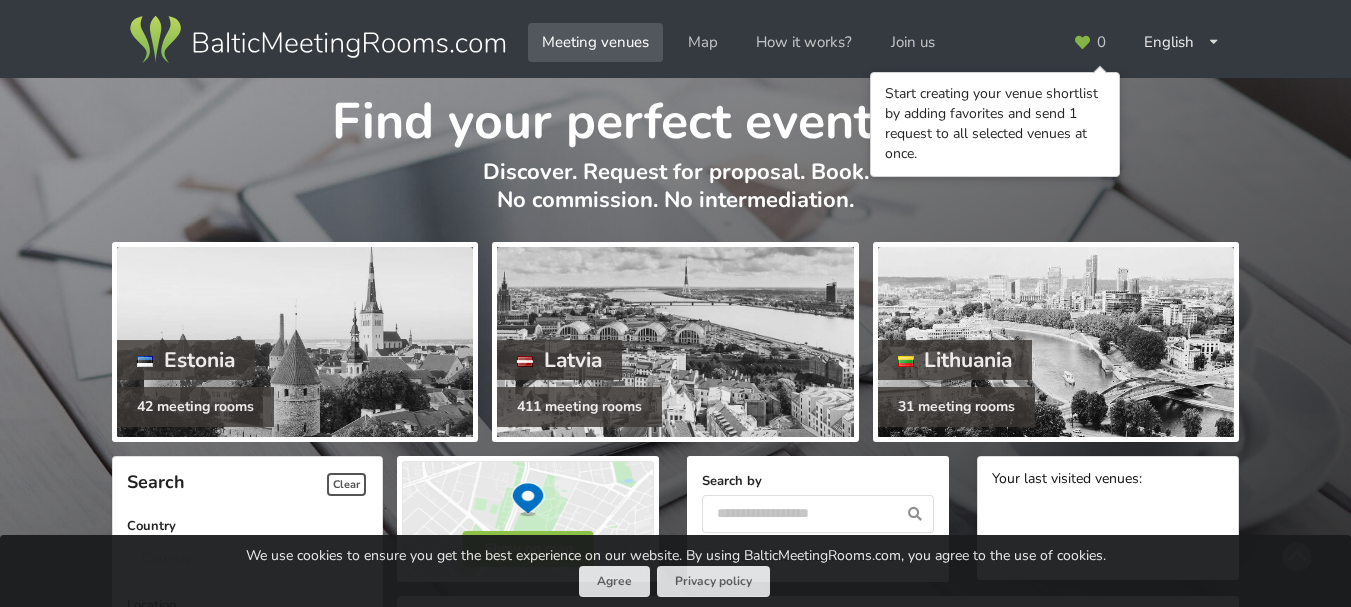 scroll, scrollTop: 0, scrollLeft: 0, axis: both 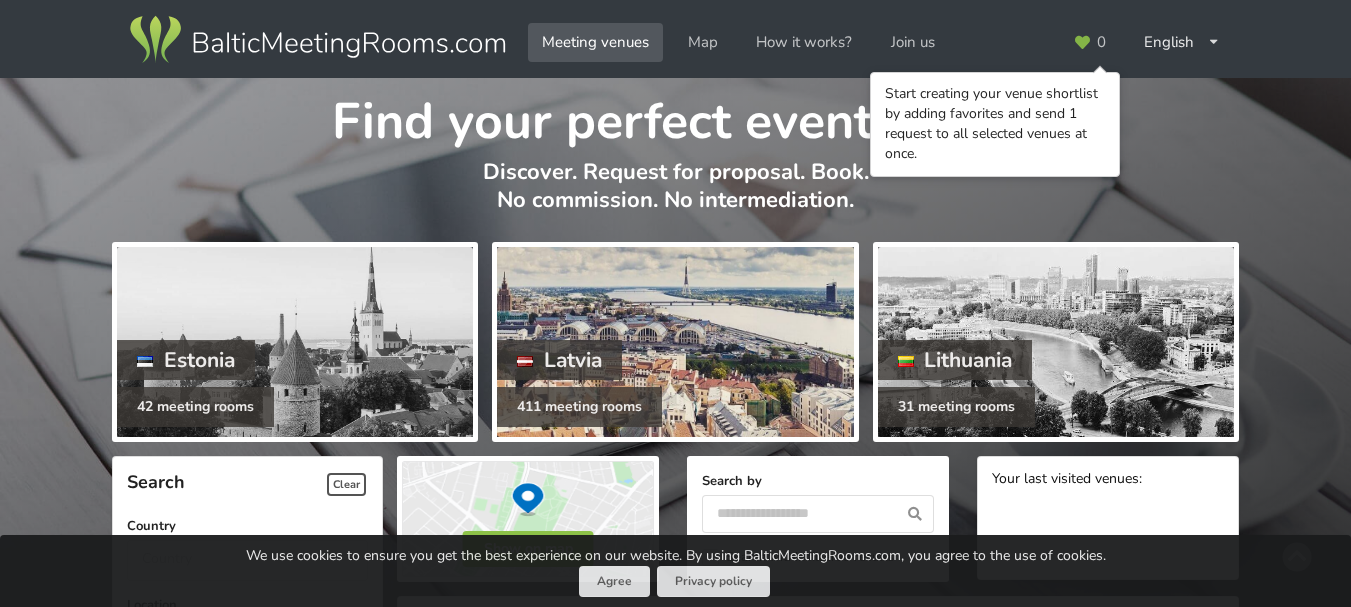 click at bounding box center [675, 342] 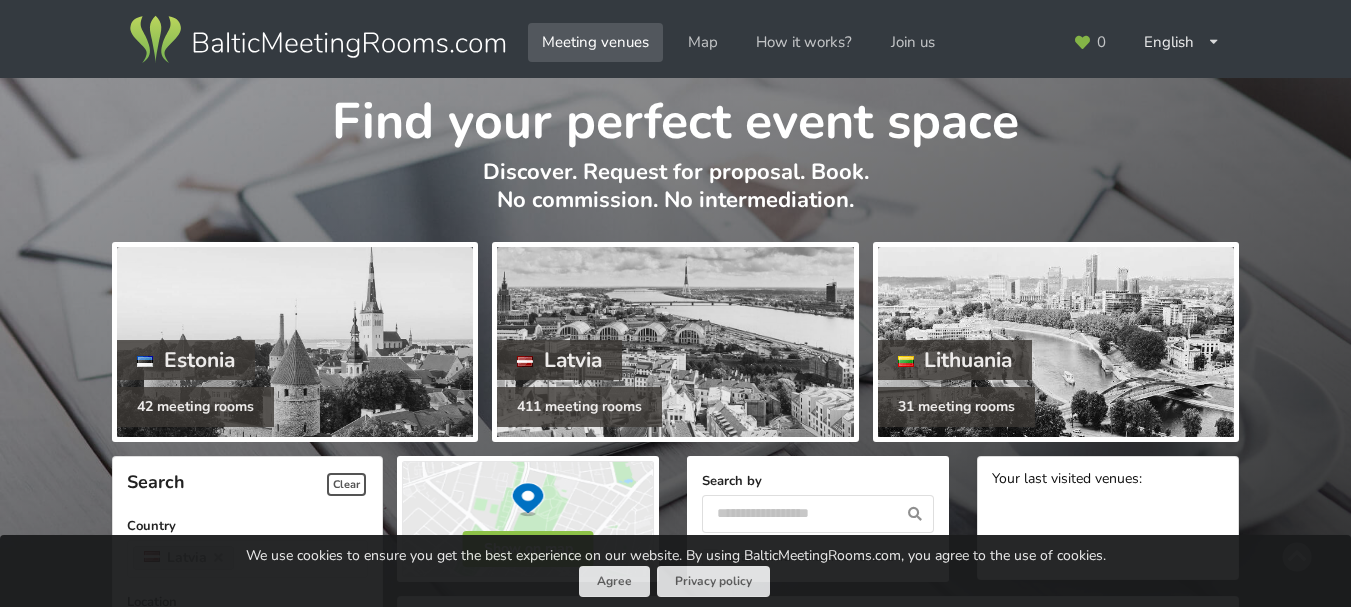 scroll, scrollTop: 0, scrollLeft: 0, axis: both 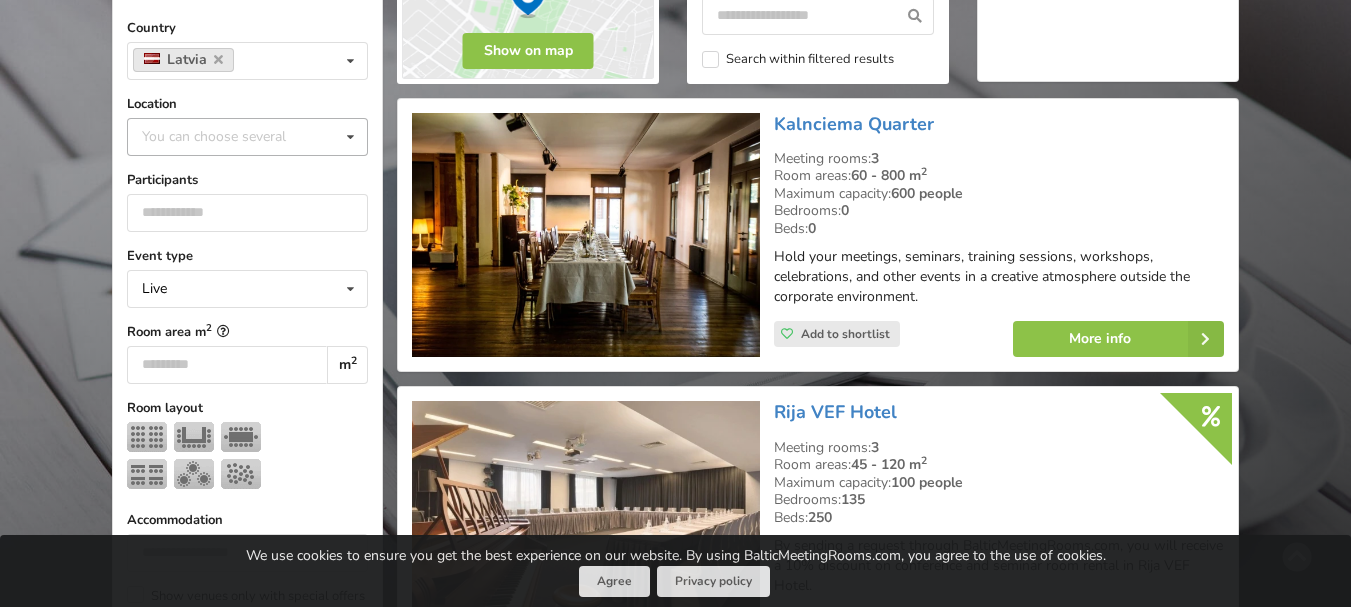 click at bounding box center [350, 137] 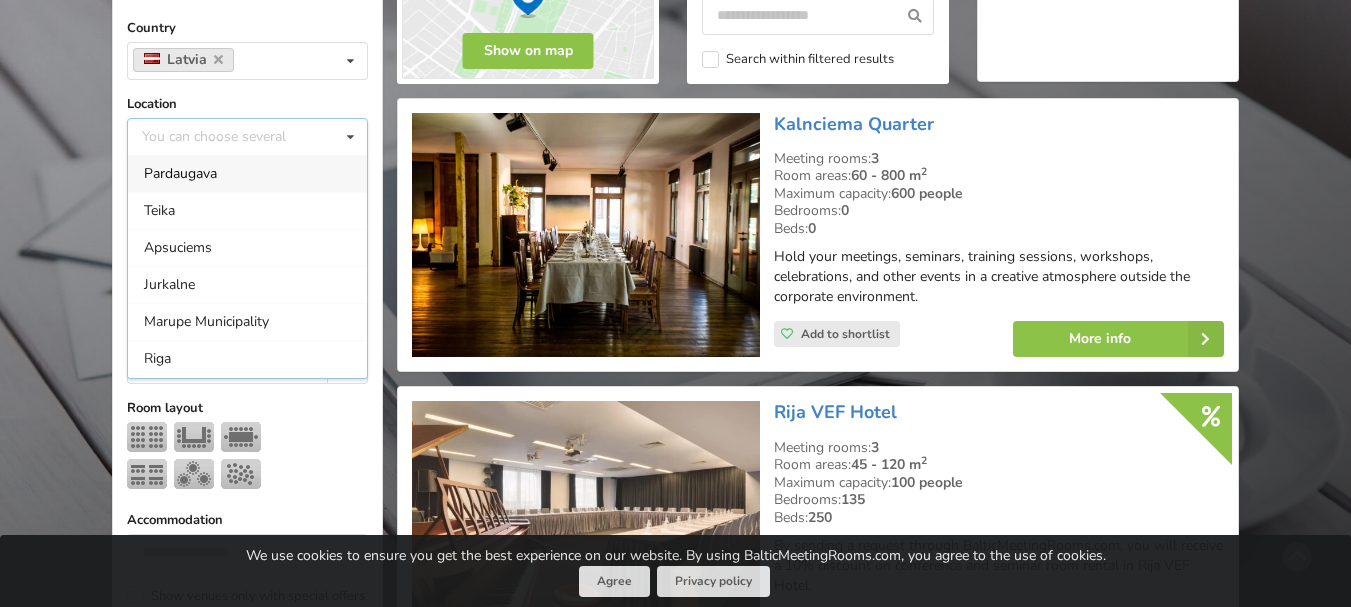 scroll, scrollTop: 195, scrollLeft: 0, axis: vertical 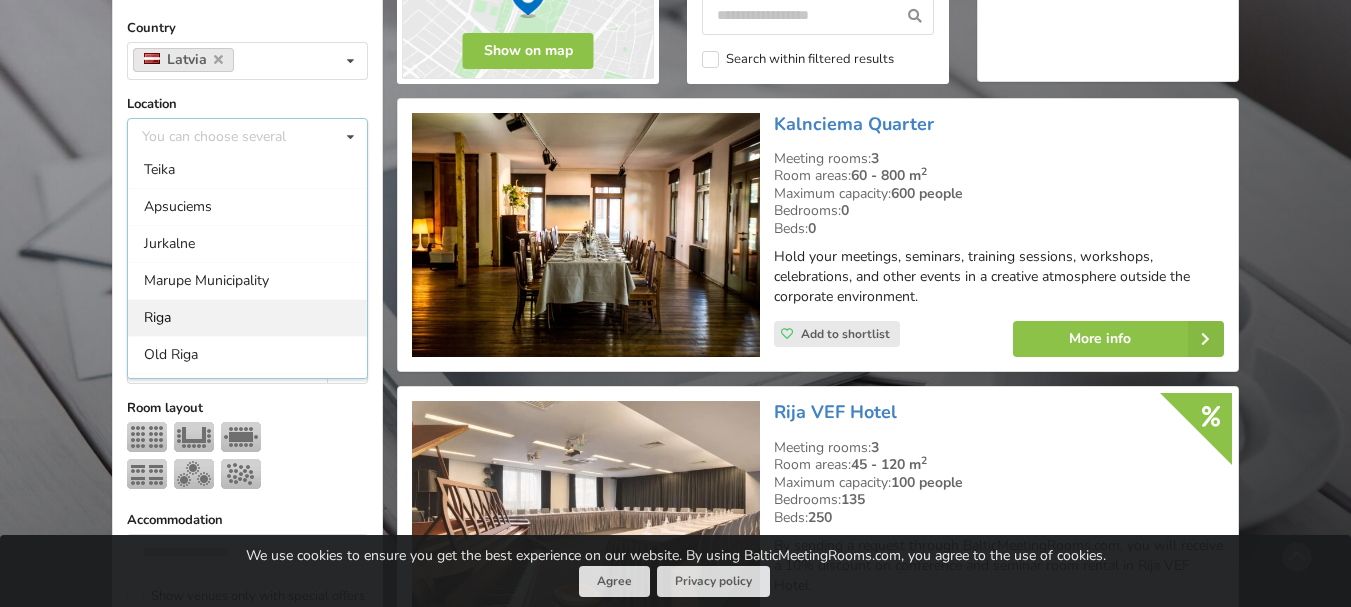 click on "Riga" at bounding box center (247, 317) 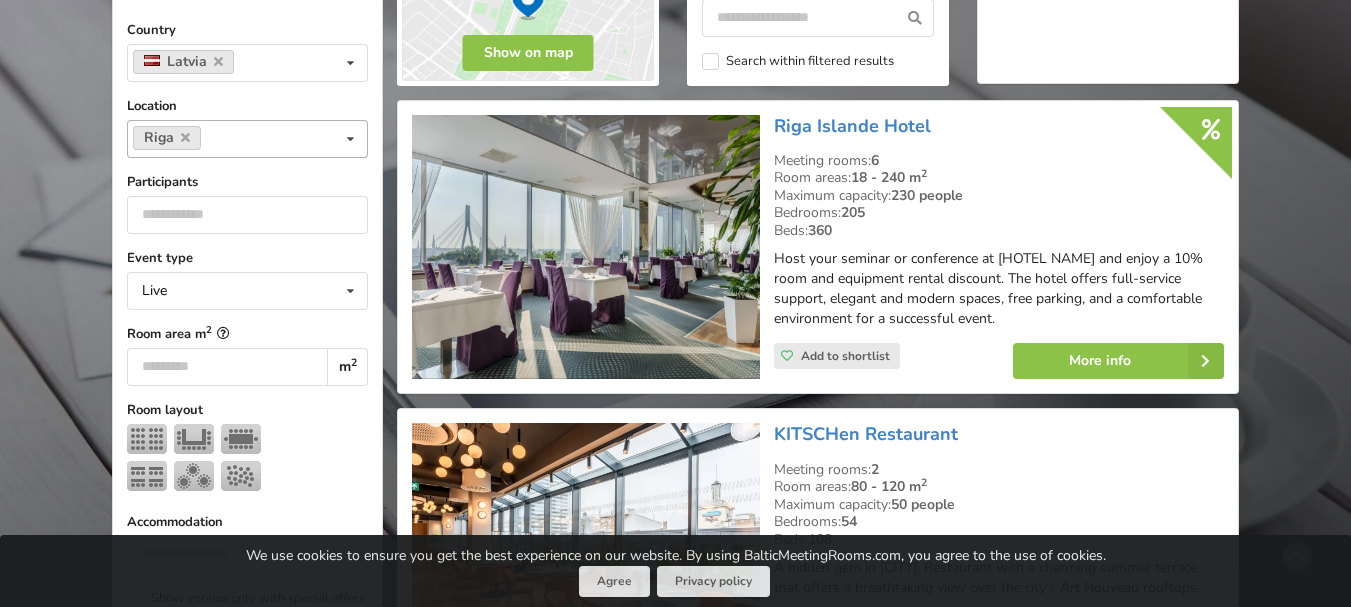 scroll, scrollTop: 449, scrollLeft: 0, axis: vertical 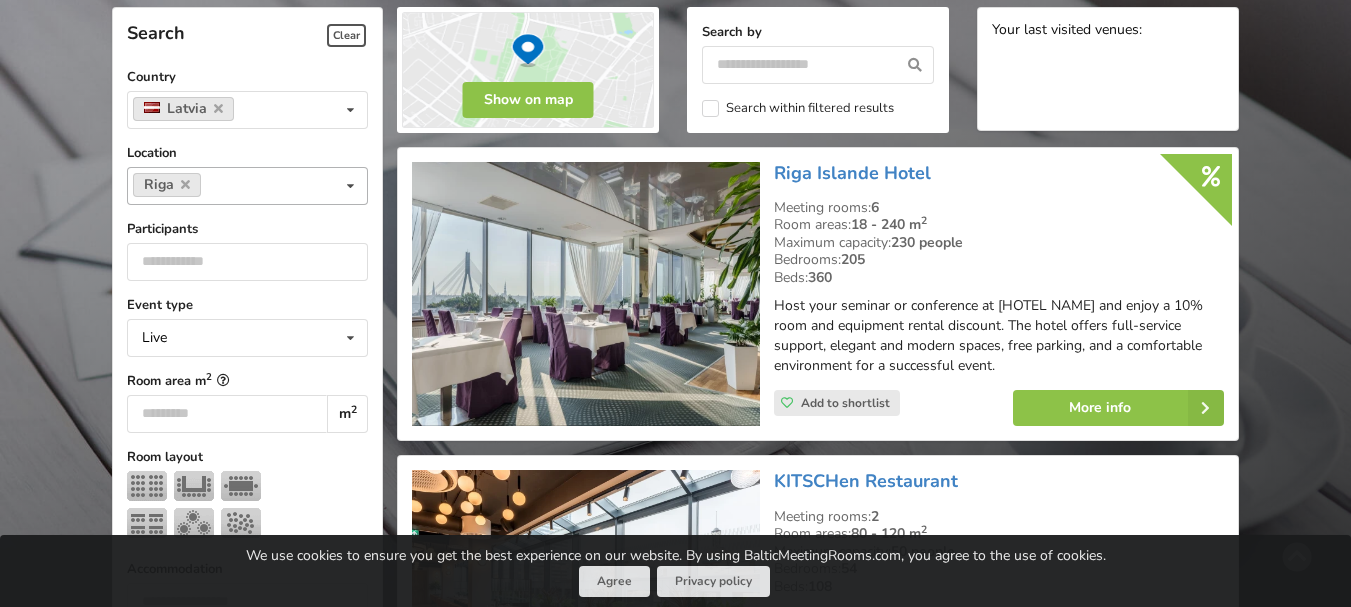 click at bounding box center [350, 186] 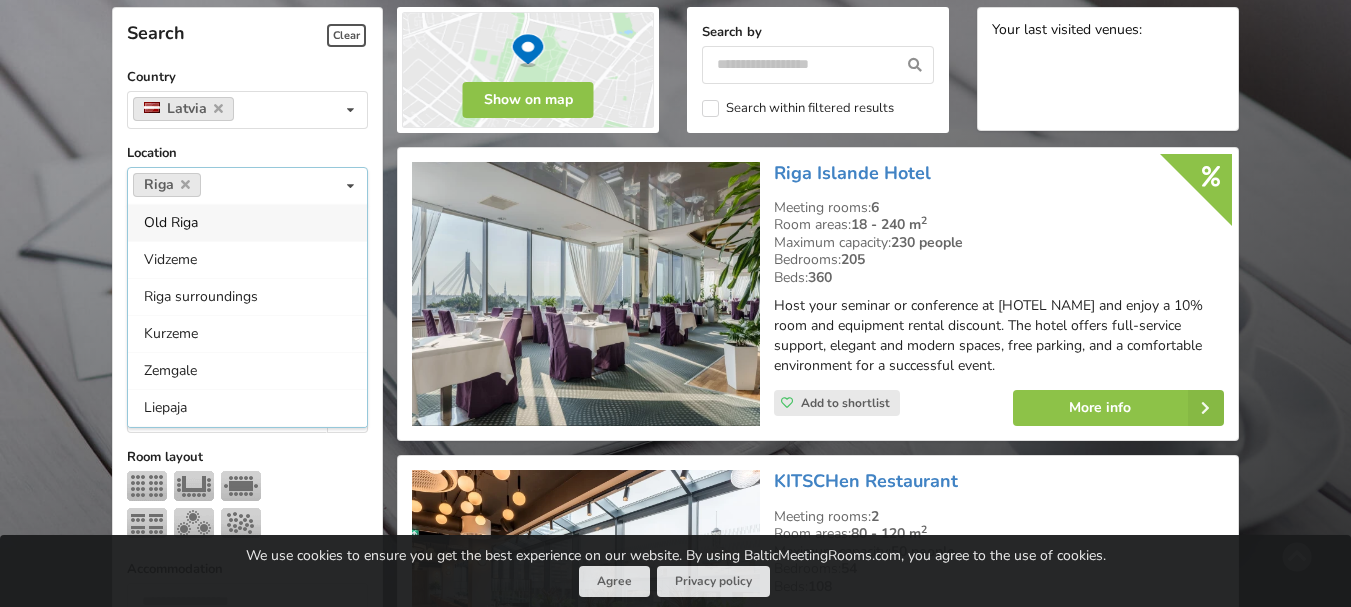 click on "Old Riga" at bounding box center (247, 222) 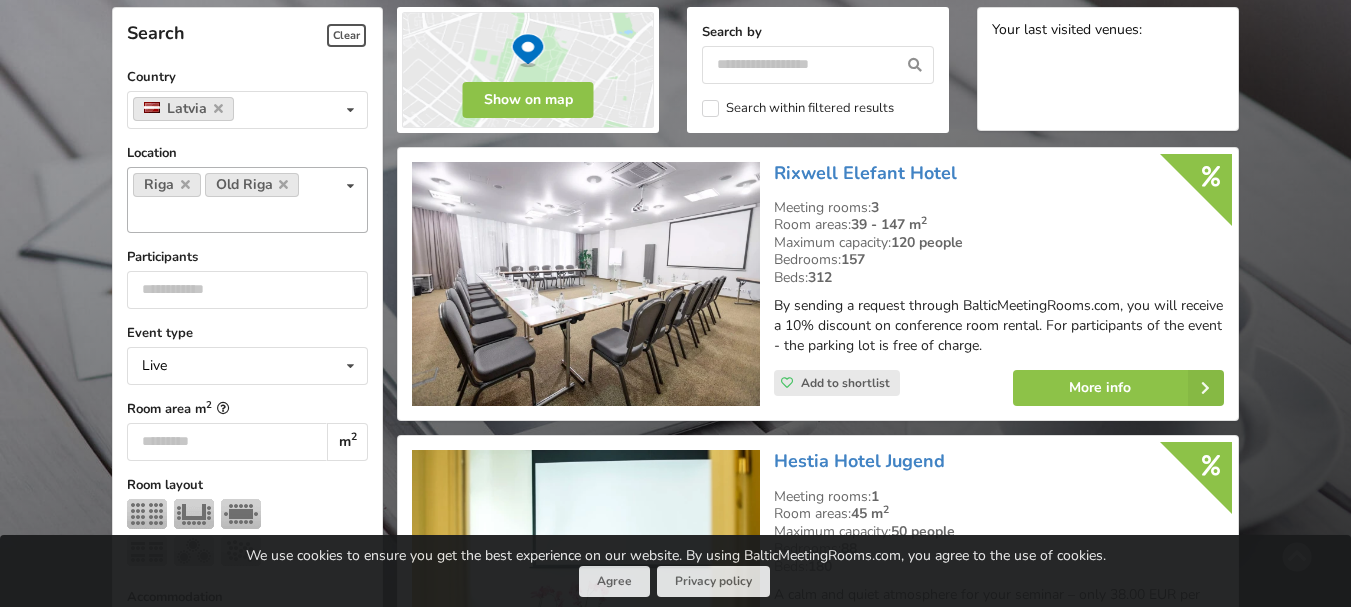 click on "Riga Old Riga You can choose several
Pardaugava
Teika
Apsuciems
Jurkalne
Marupe Municipality
Riga
Old Riga
Vidzeme
Riga surroundings
Kurzeme
Zemgale
Liepaja
Sigulda
Jurmala
Valmiera
Kuldiga Municipality
Ligatne
Marupe
Latgale
Bauska Municipality
Engure
Cesis" at bounding box center [247, 200] 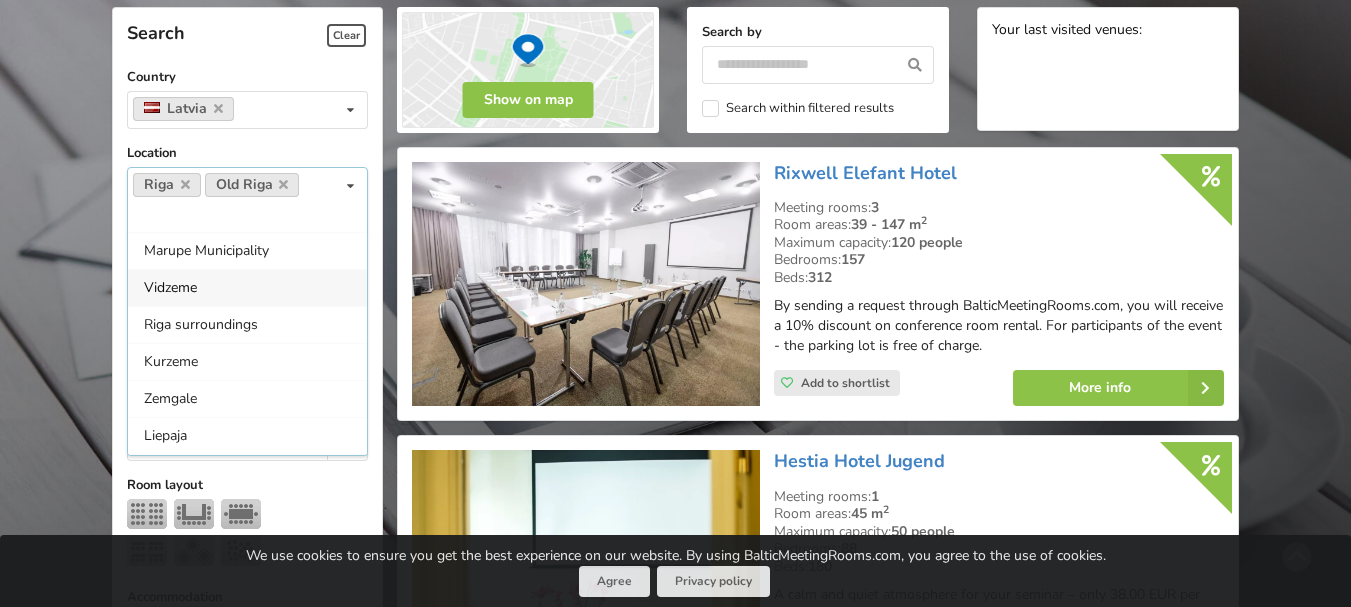 scroll, scrollTop: 185, scrollLeft: 0, axis: vertical 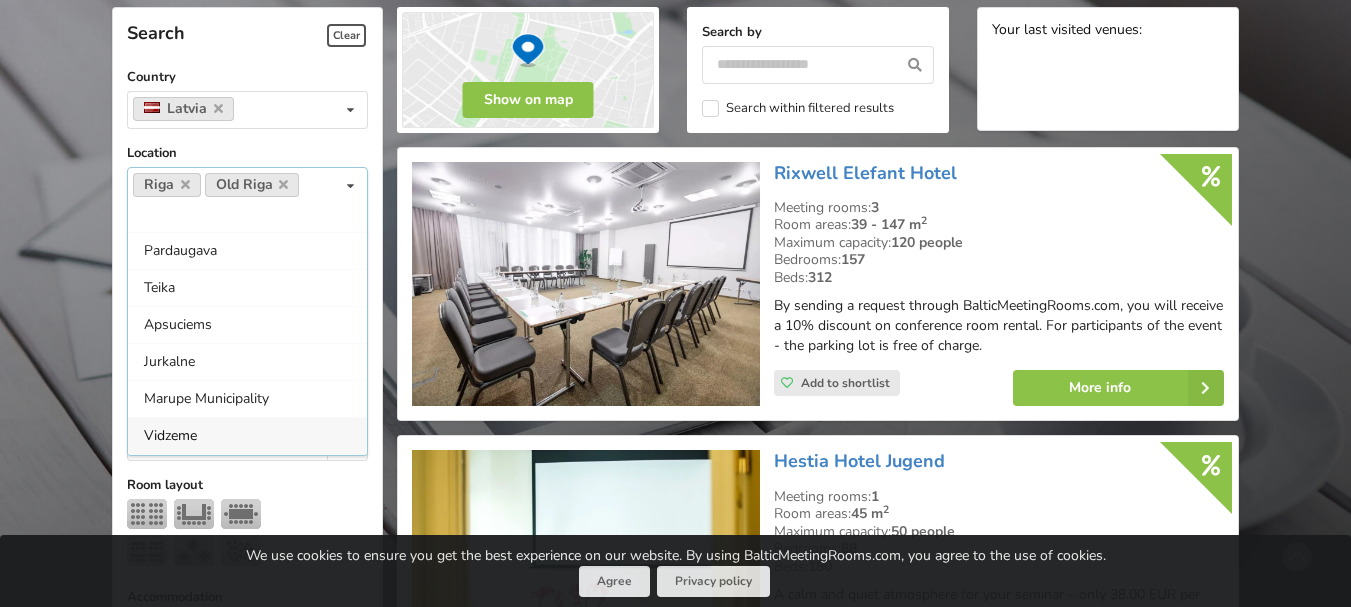 click on "Search   Clear   Country       Latvia Country   Estonia
Latvia
Lithuania
Location       Riga Old Riga You can choose several
Pardaugava
Teika
Apsuciems
Jurkalne
Marupe Municipality
Riga
Old Riga
Vidzeme
Riga surroundings
Kurzeme
Zemgale
Liepaja
Sigulda
Jurmala
Valmiera
Kuldiga Municipality
Ligatne
Marupe    Participants" at bounding box center [247, 743] 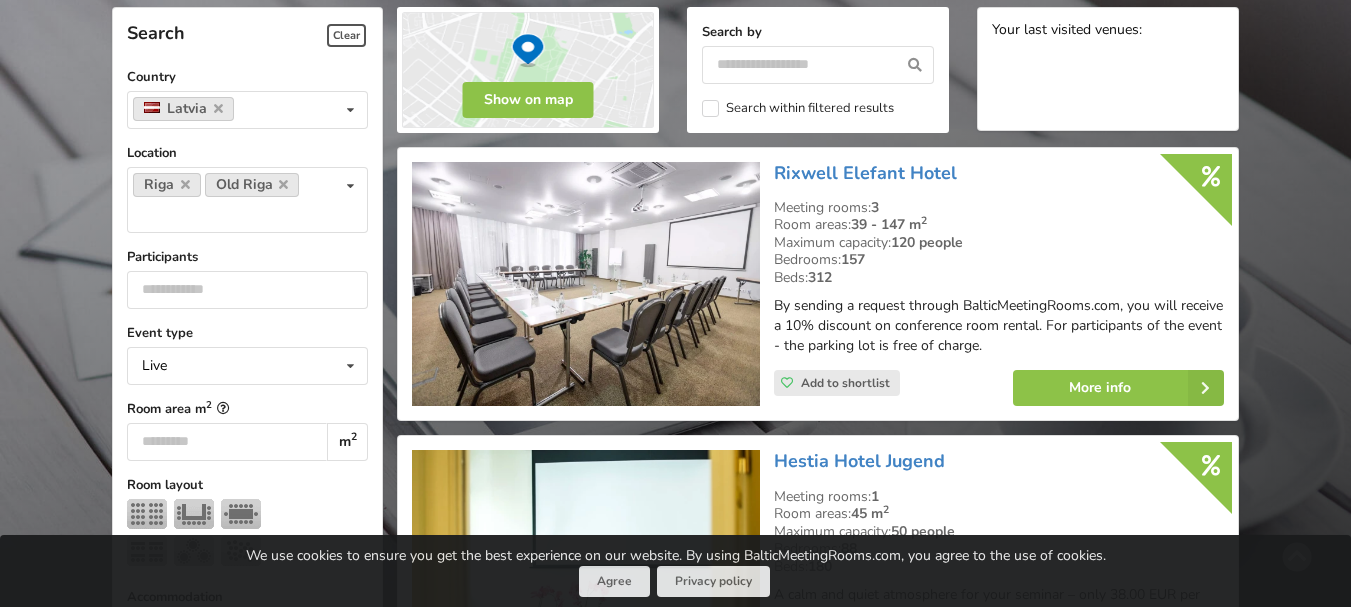 click on "Find your perfect event space
Discover. Request for proposal. Book. No commission. No intermediation.
Estonia
42 meeting rooms
Latvia
411 meeting rooms
Lithuania
31 meeting rooms
Search   Clear   Country       Latvia Country   Estonia
Latvia
Lithuania
Location       Riga Old Riga You can choose several
Pardaugava
Teika" at bounding box center [675, 2160] 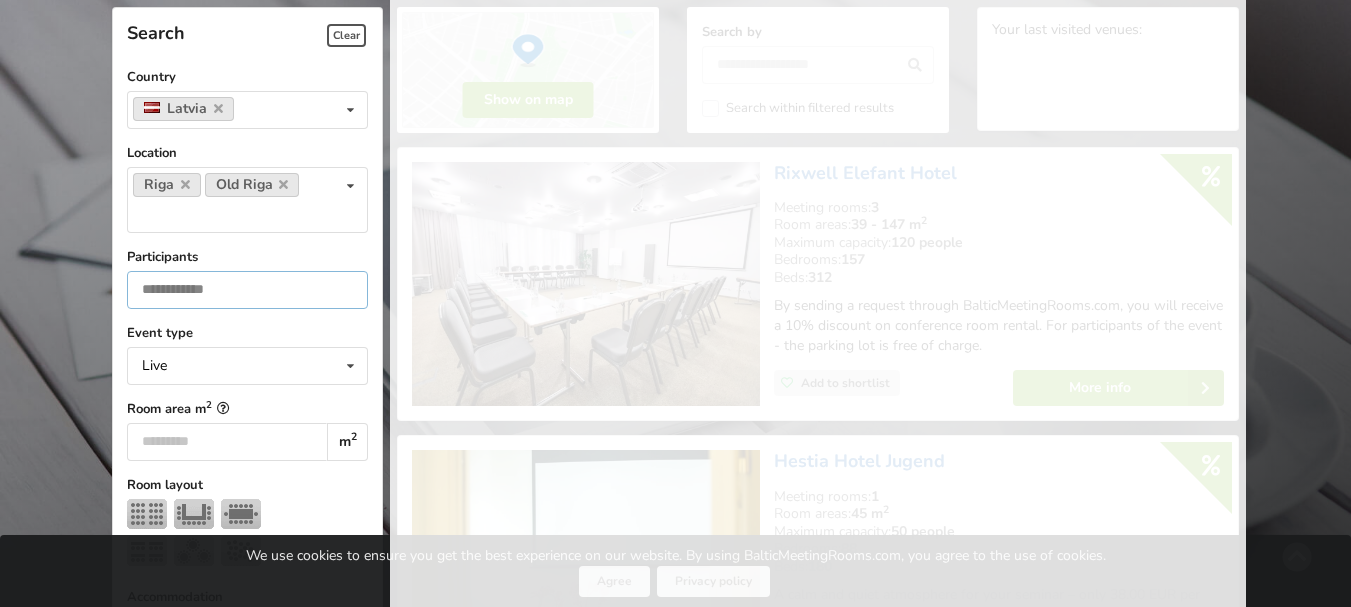 click on "*" at bounding box center [247, 290] 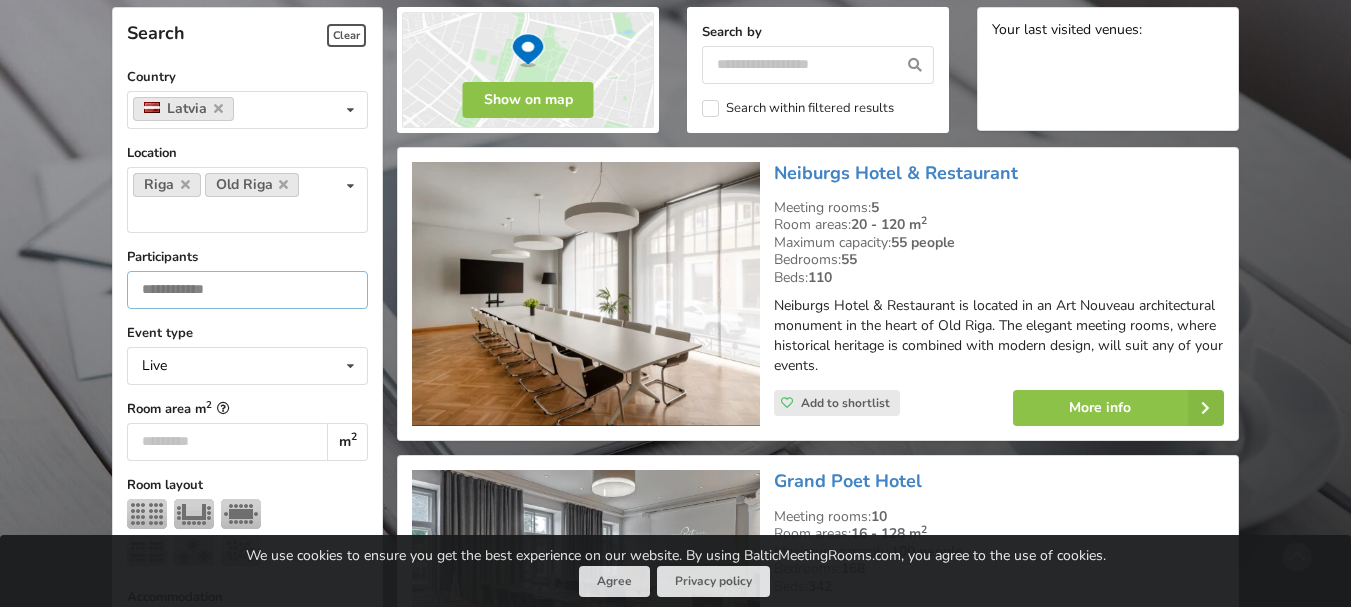 click on "*" at bounding box center (247, 290) 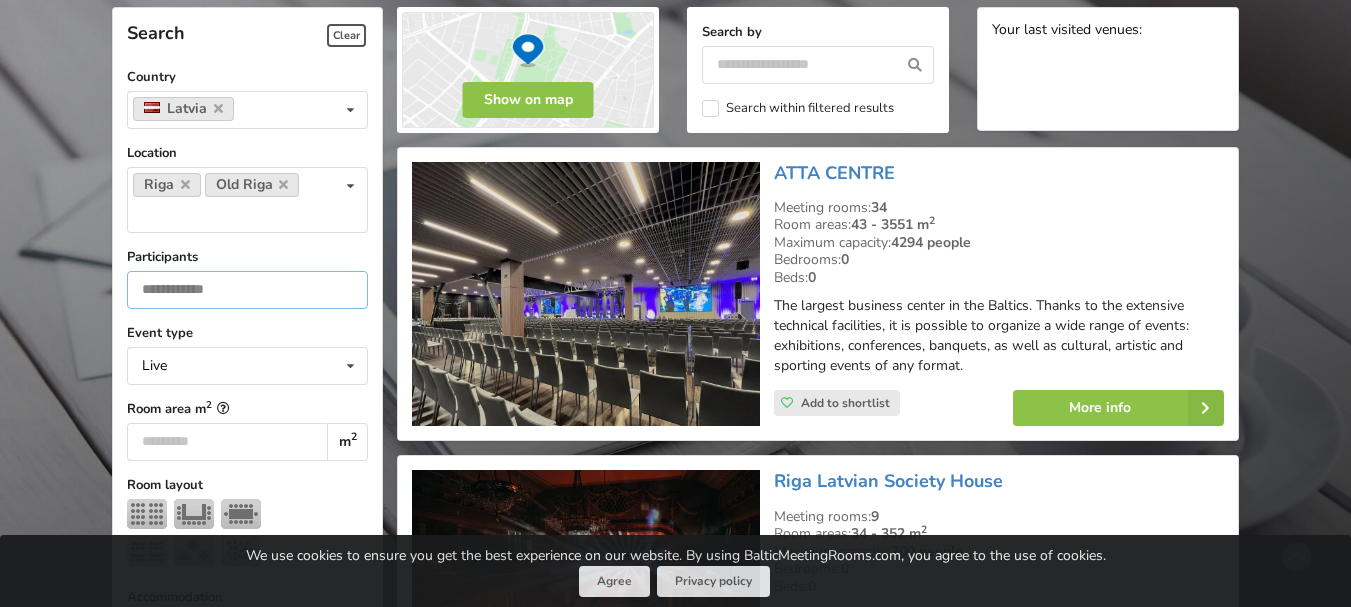 type on "**" 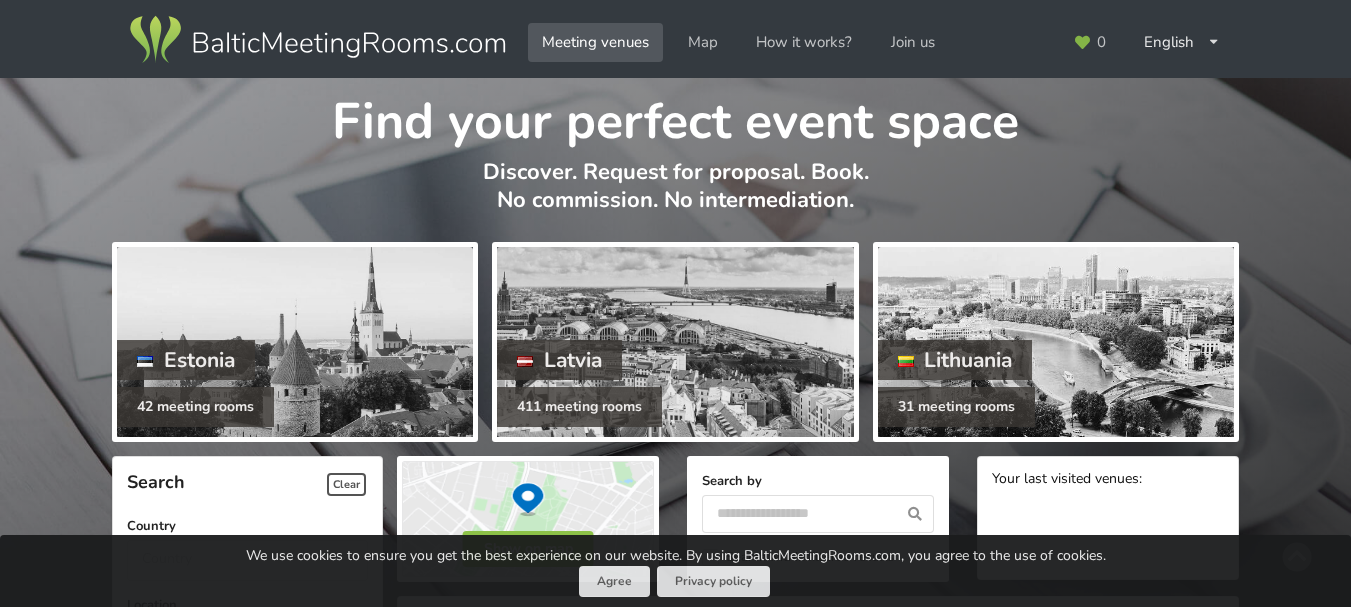 scroll, scrollTop: 0, scrollLeft: 0, axis: both 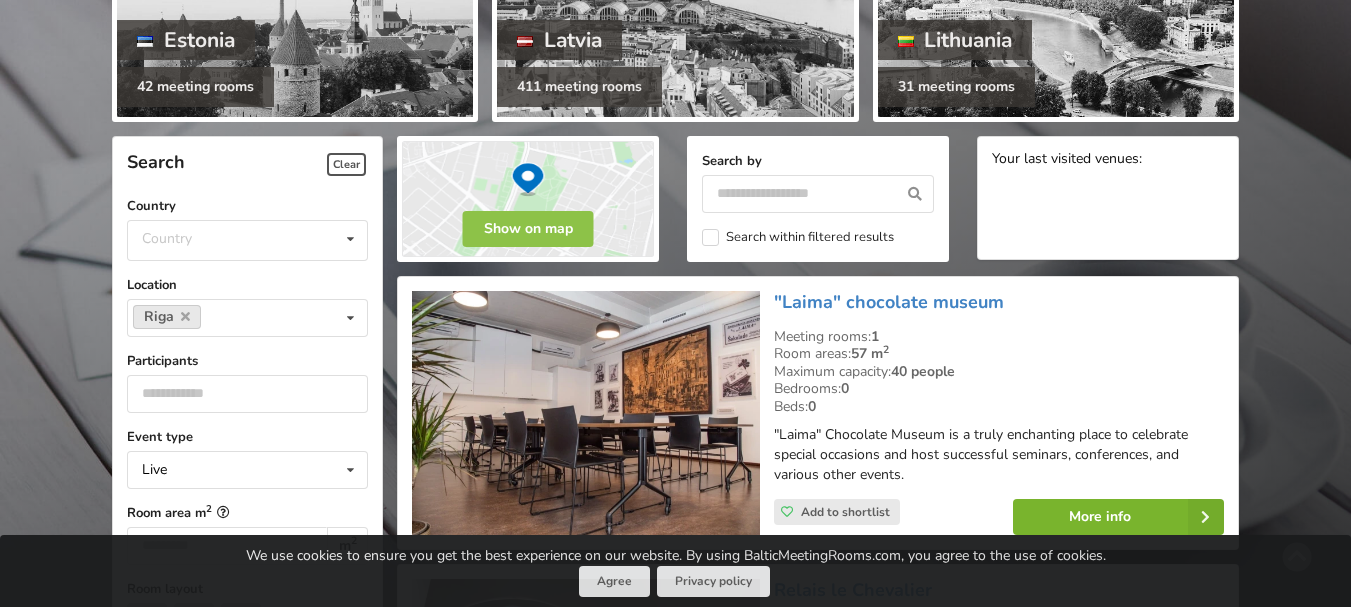 click on "More info" at bounding box center (1118, 517) 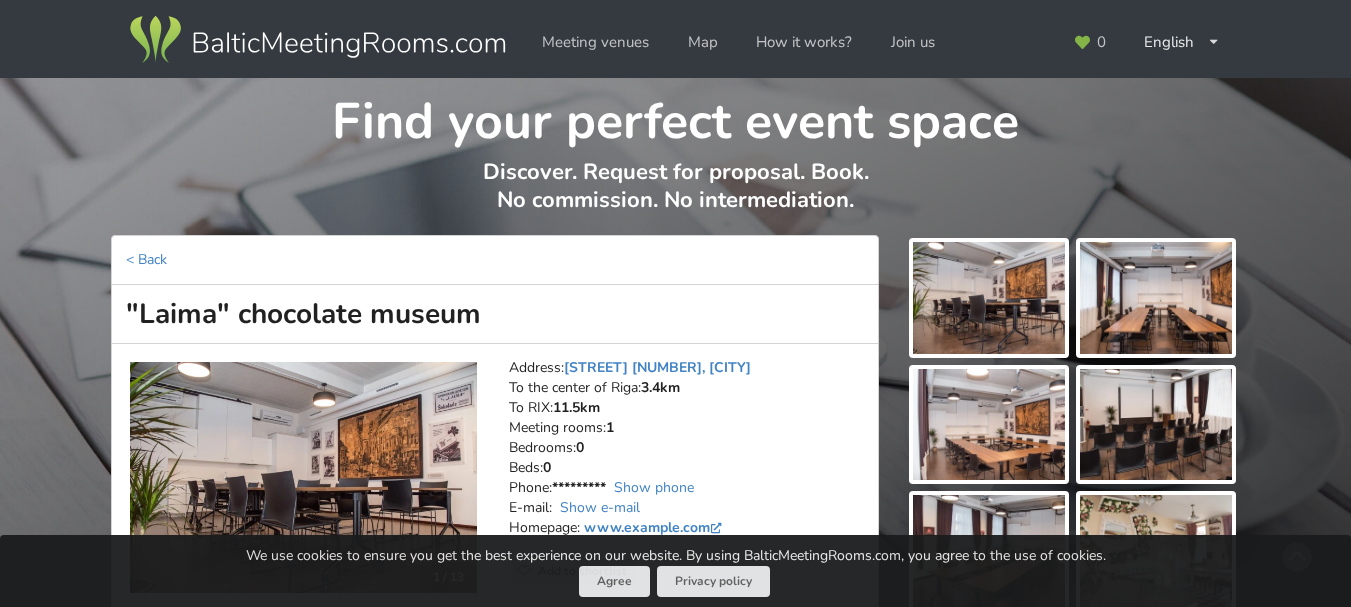scroll, scrollTop: 0, scrollLeft: 0, axis: both 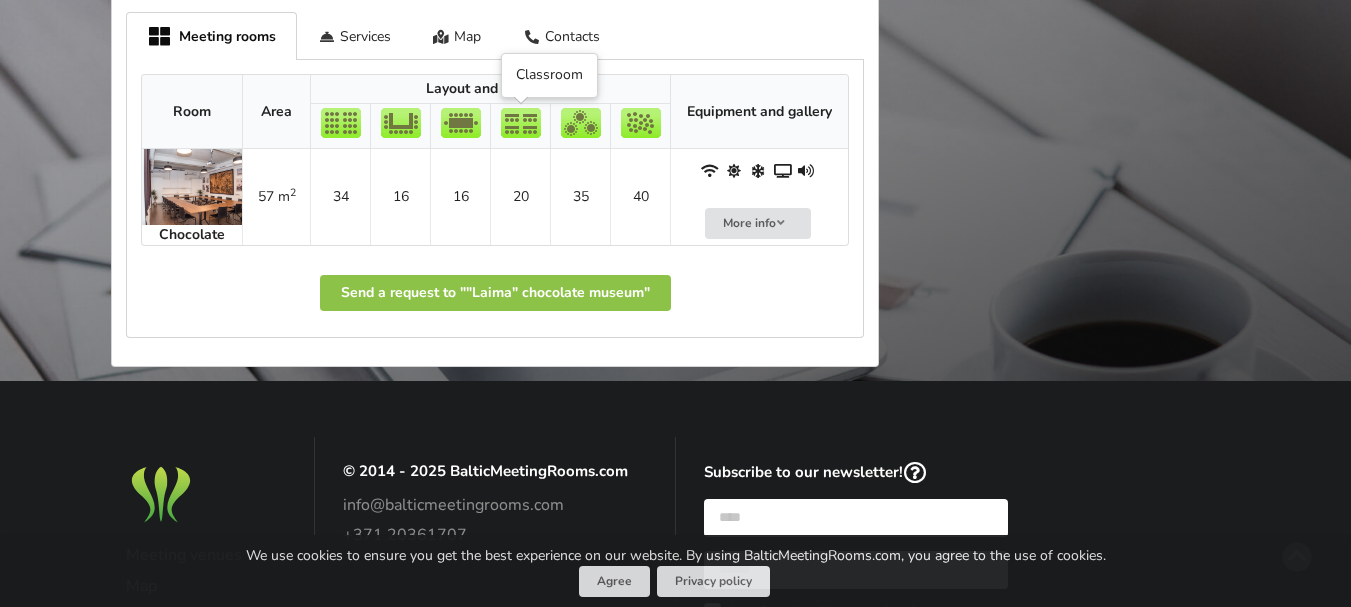 click at bounding box center [521, 123] 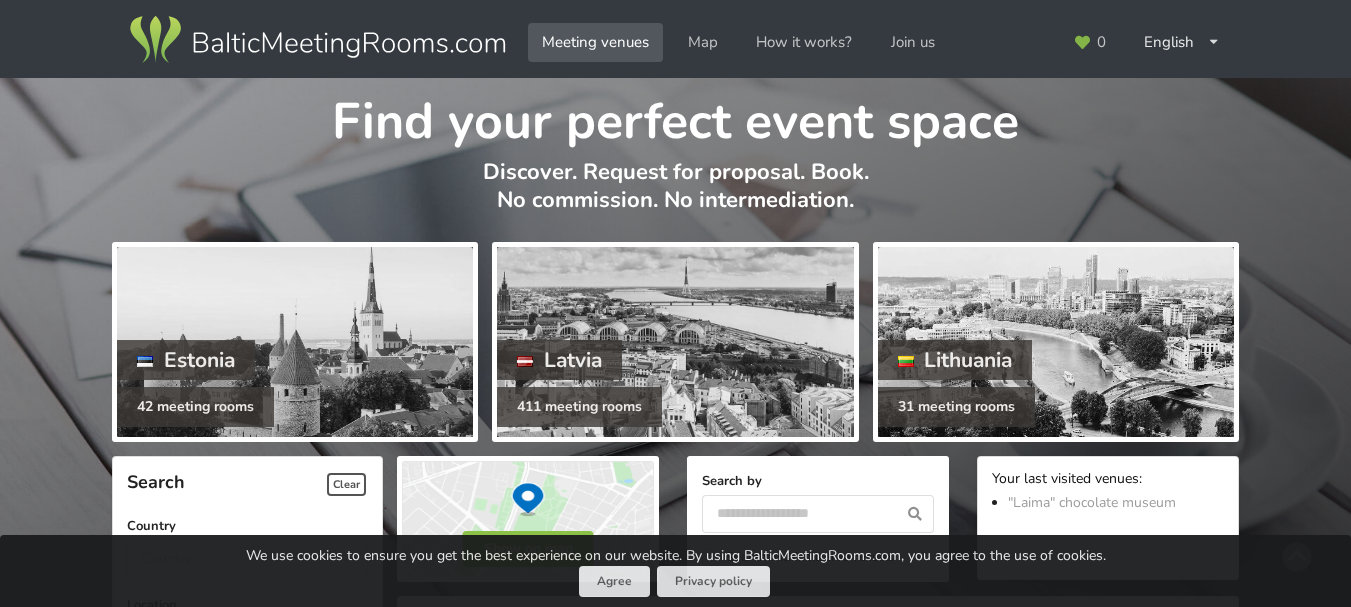 scroll, scrollTop: 320, scrollLeft: 0, axis: vertical 